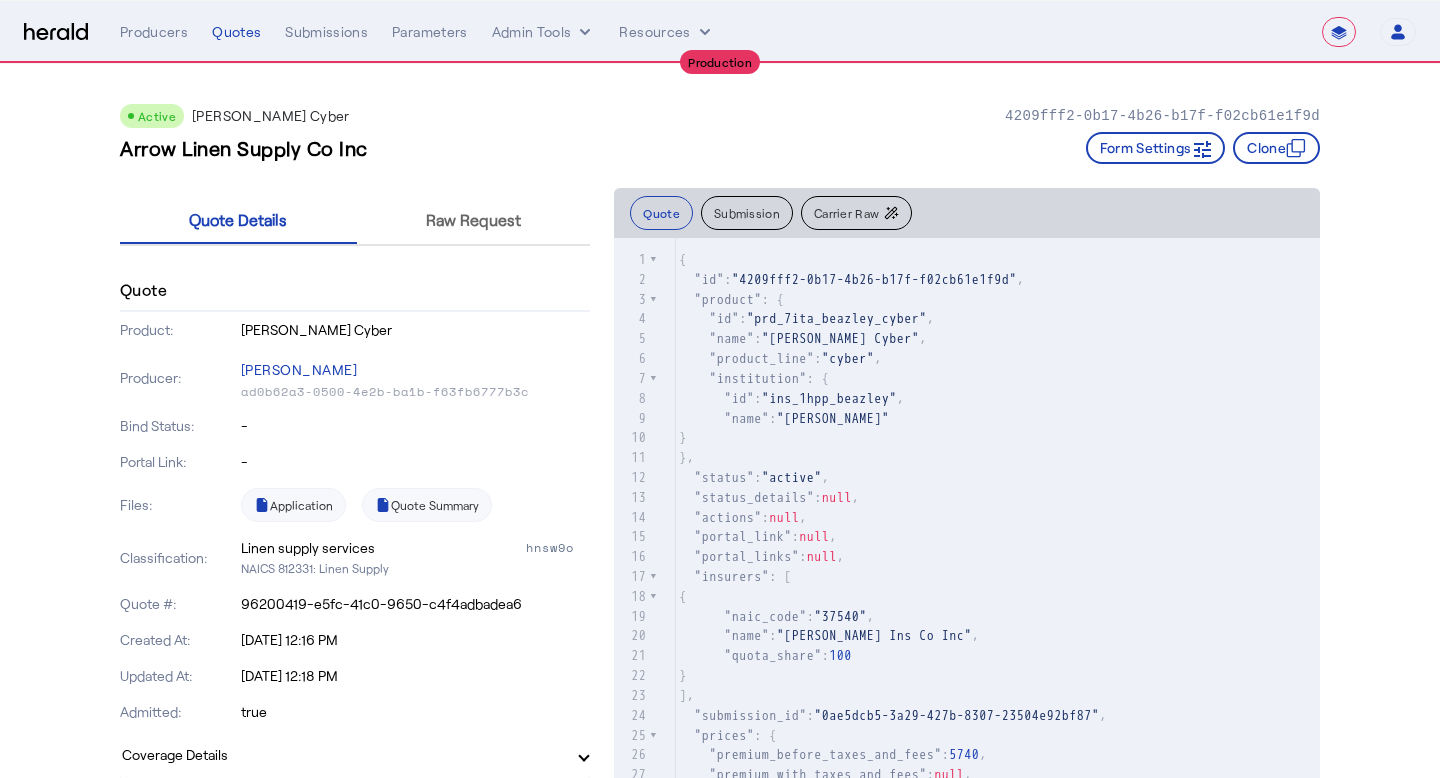 select on "**********" 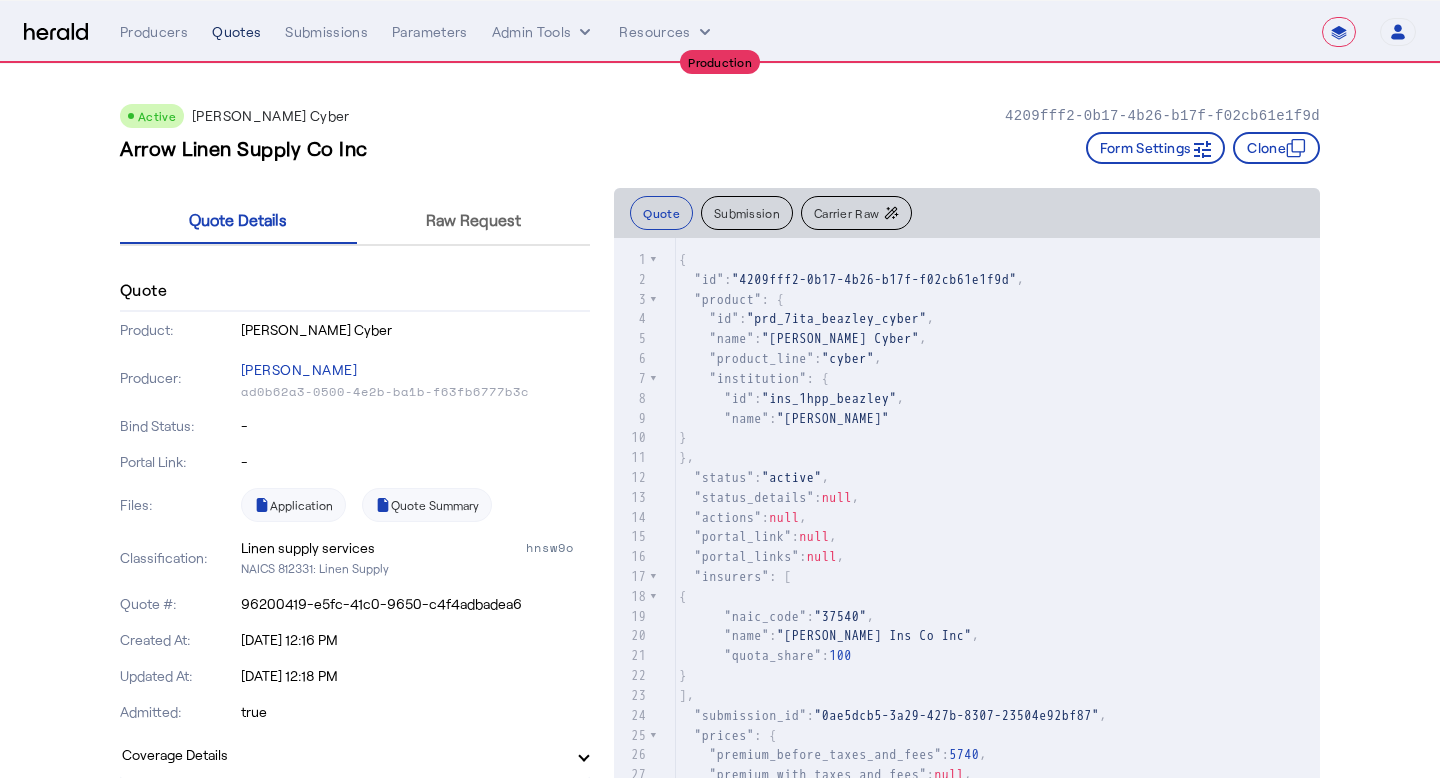 click on "Quotes" at bounding box center [236, 32] 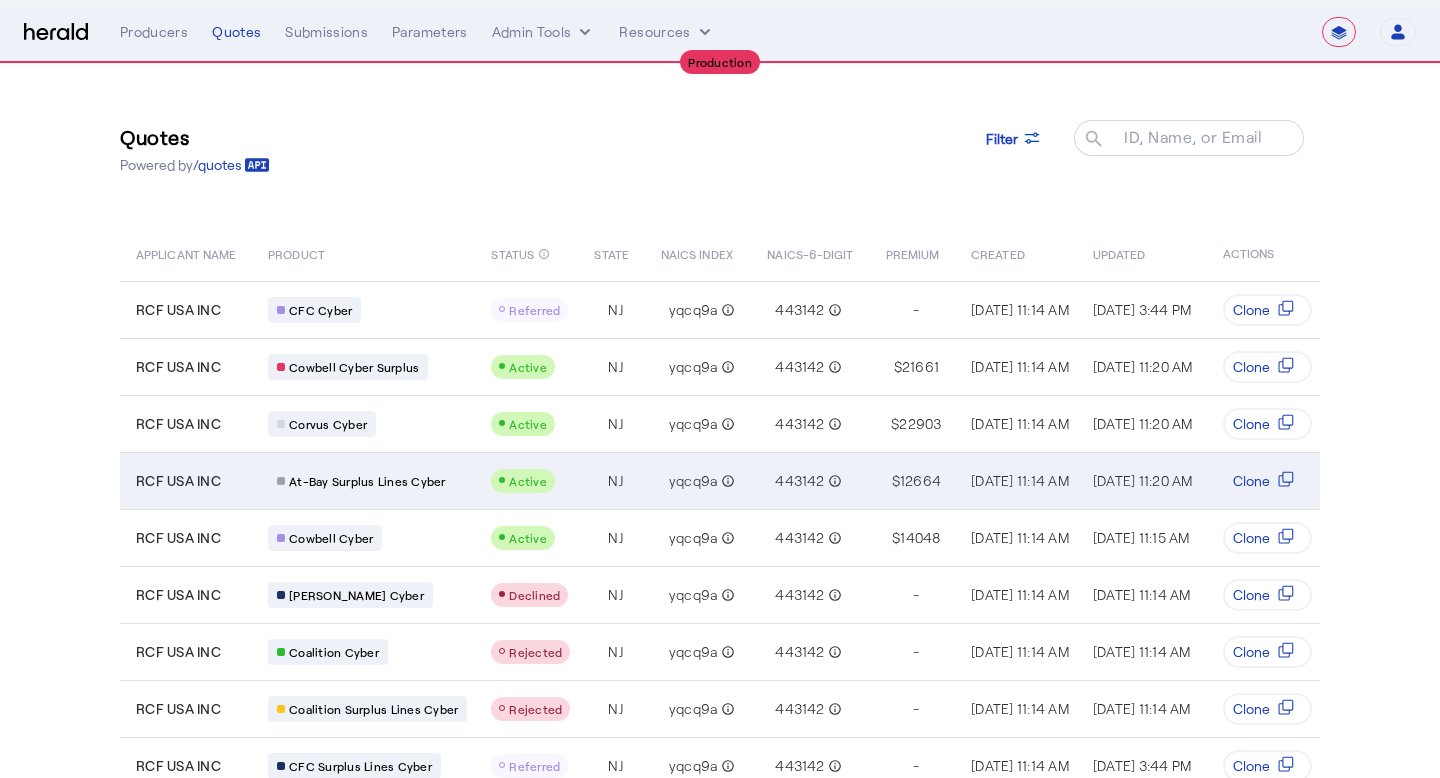 click on "RCF USA INC" at bounding box center (186, 480) 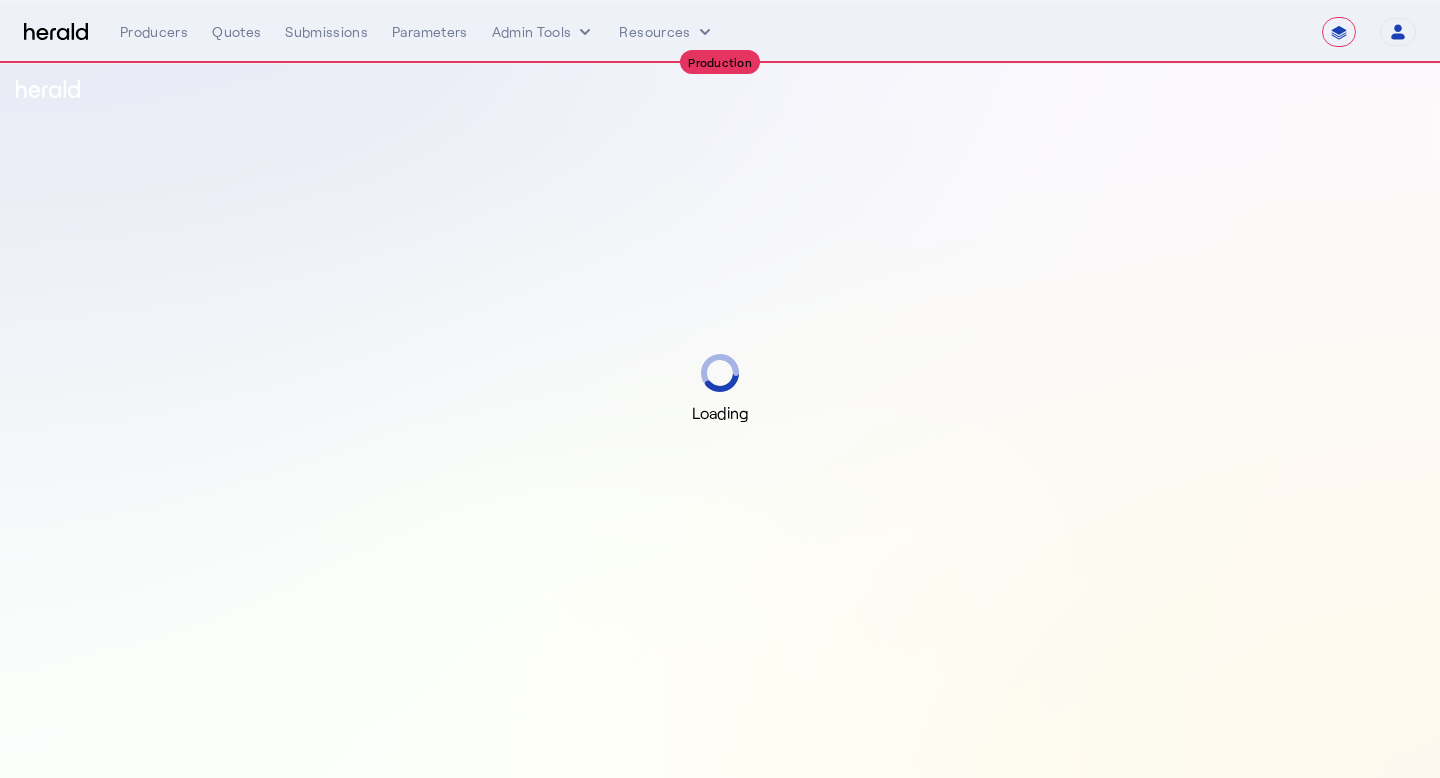 select on "**********" 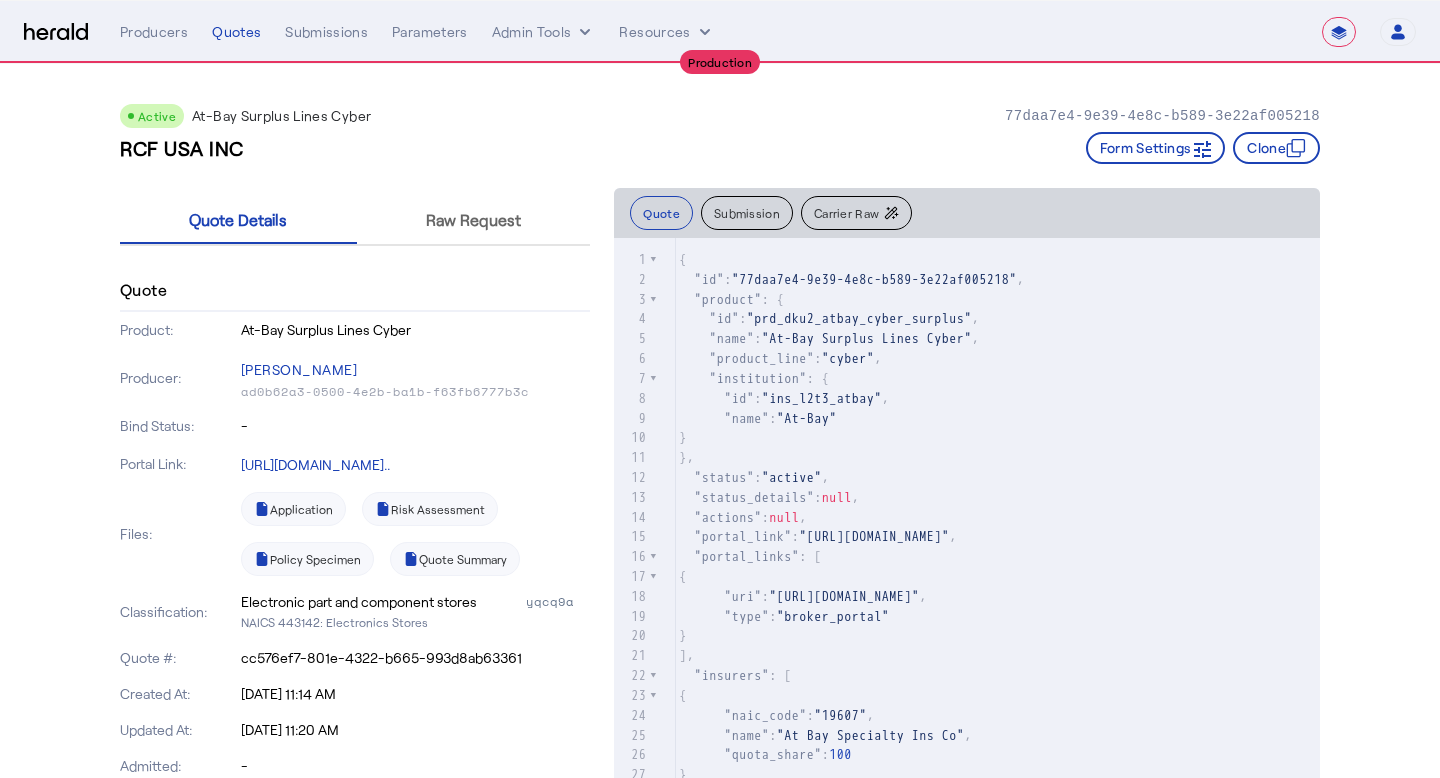 click on "RCF USA INC" 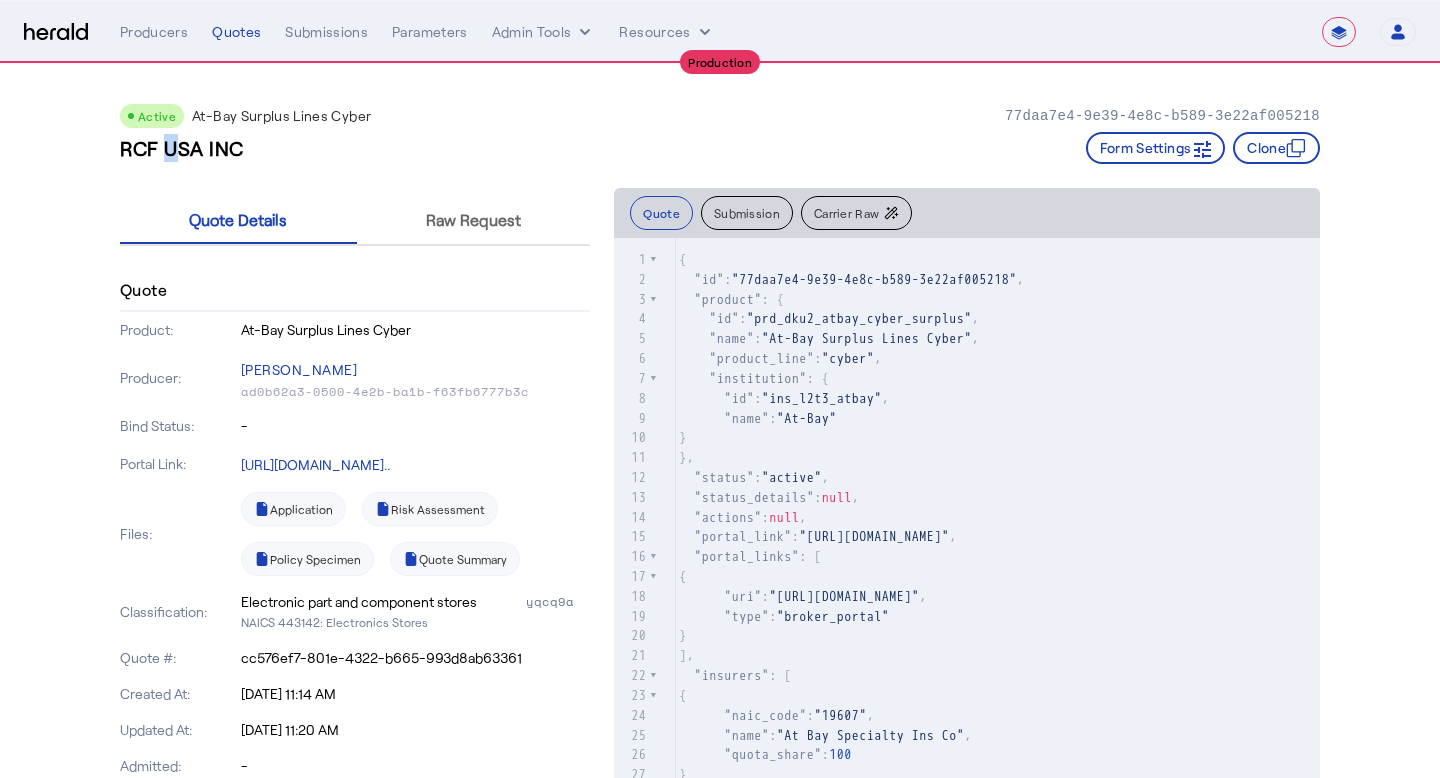 click on "RCF USA INC" 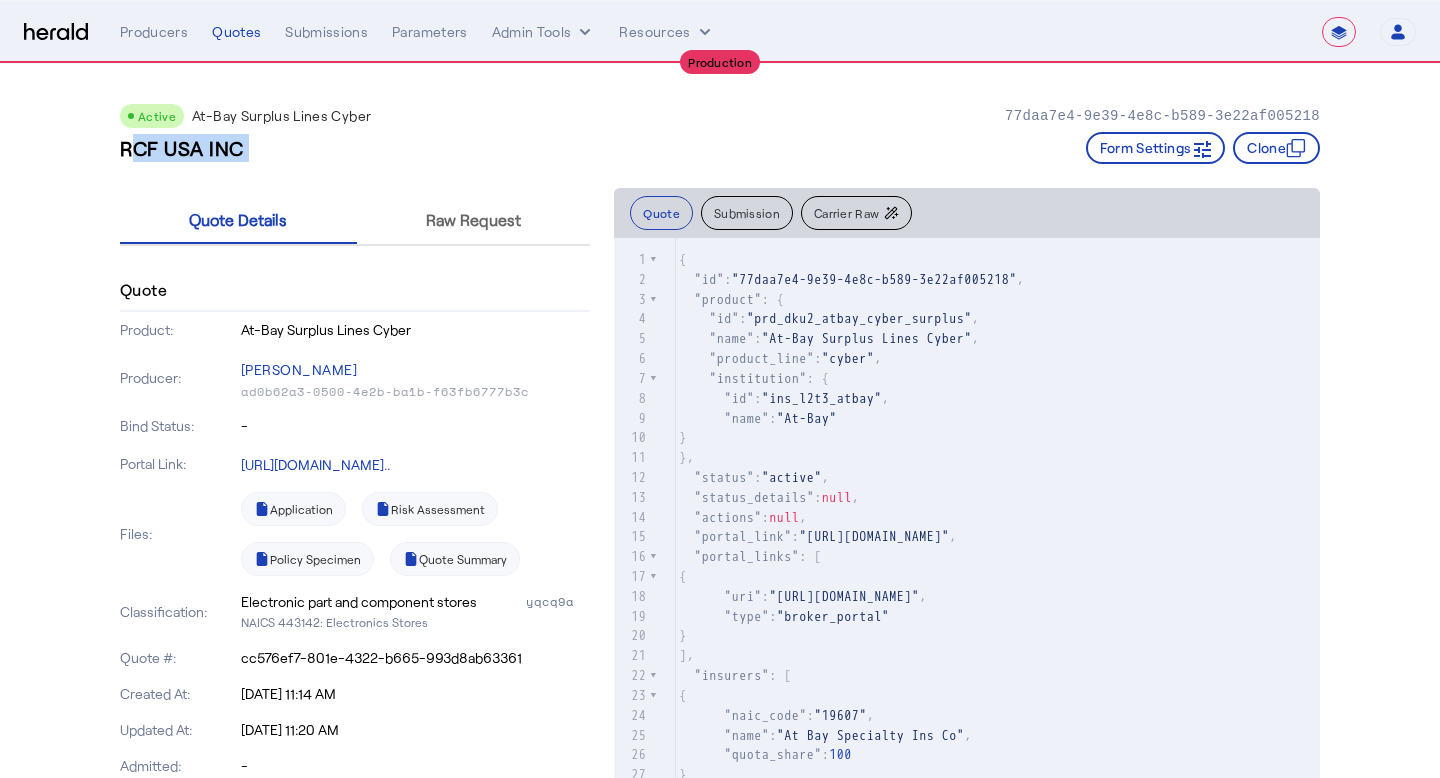 click on "RCF USA INC" 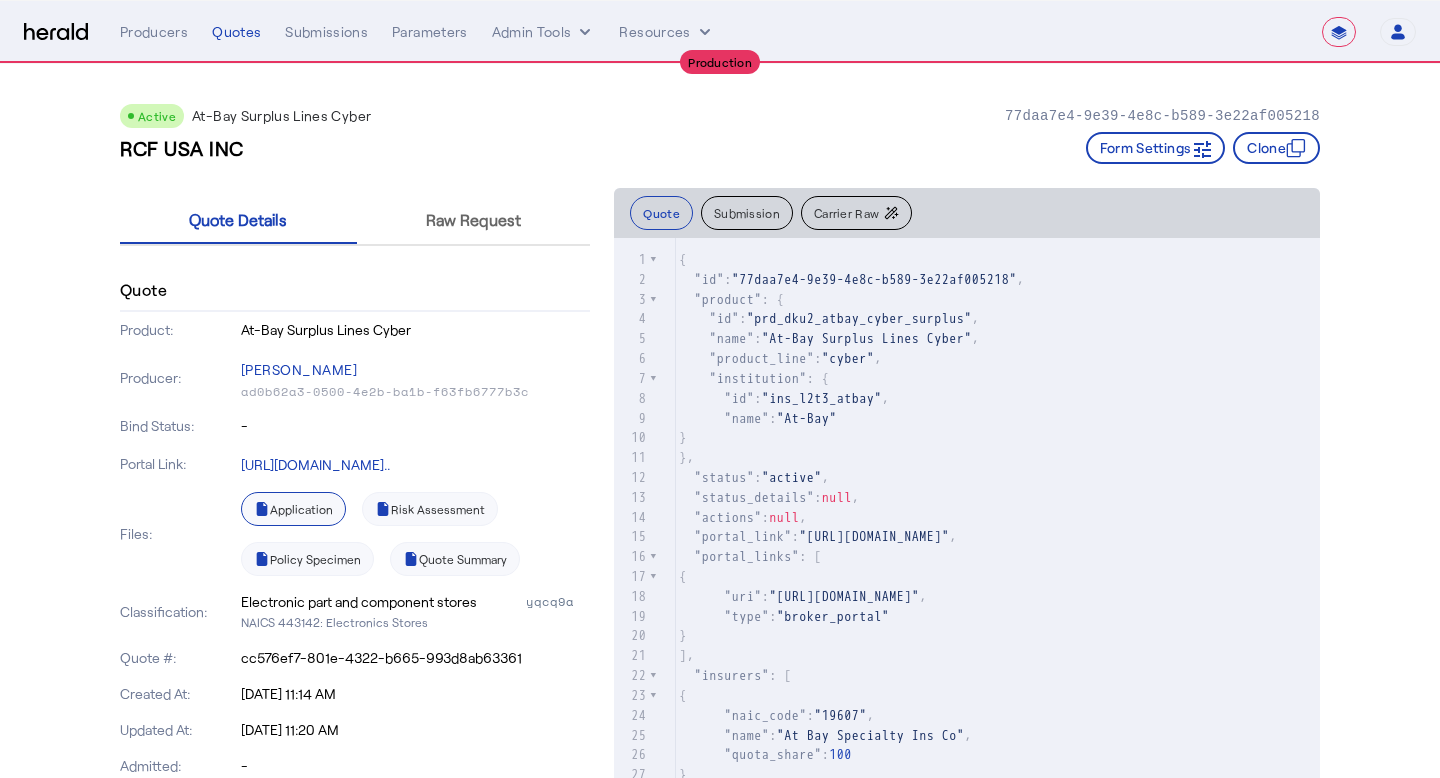 click on "Application" 